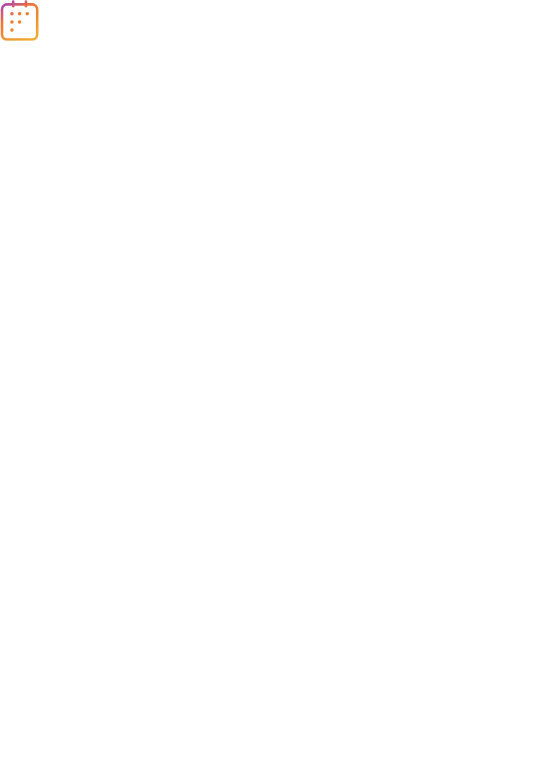 scroll, scrollTop: 0, scrollLeft: 0, axis: both 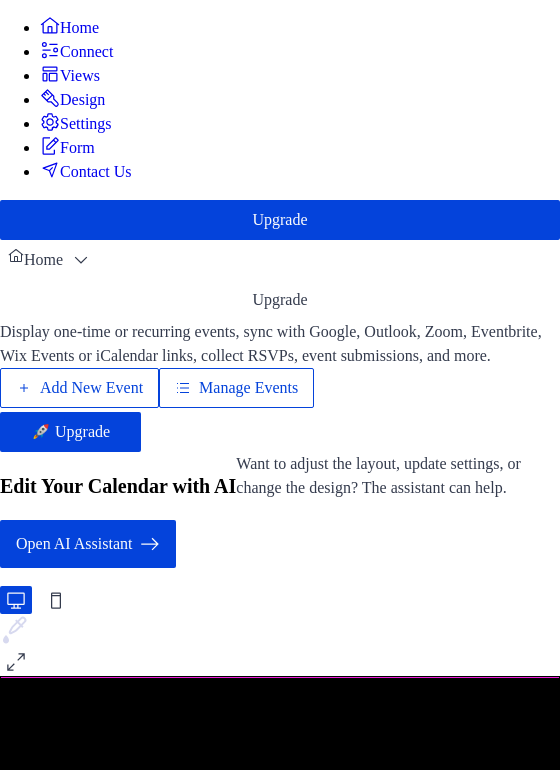 click on "Manage Events" at bounding box center (248, 388) 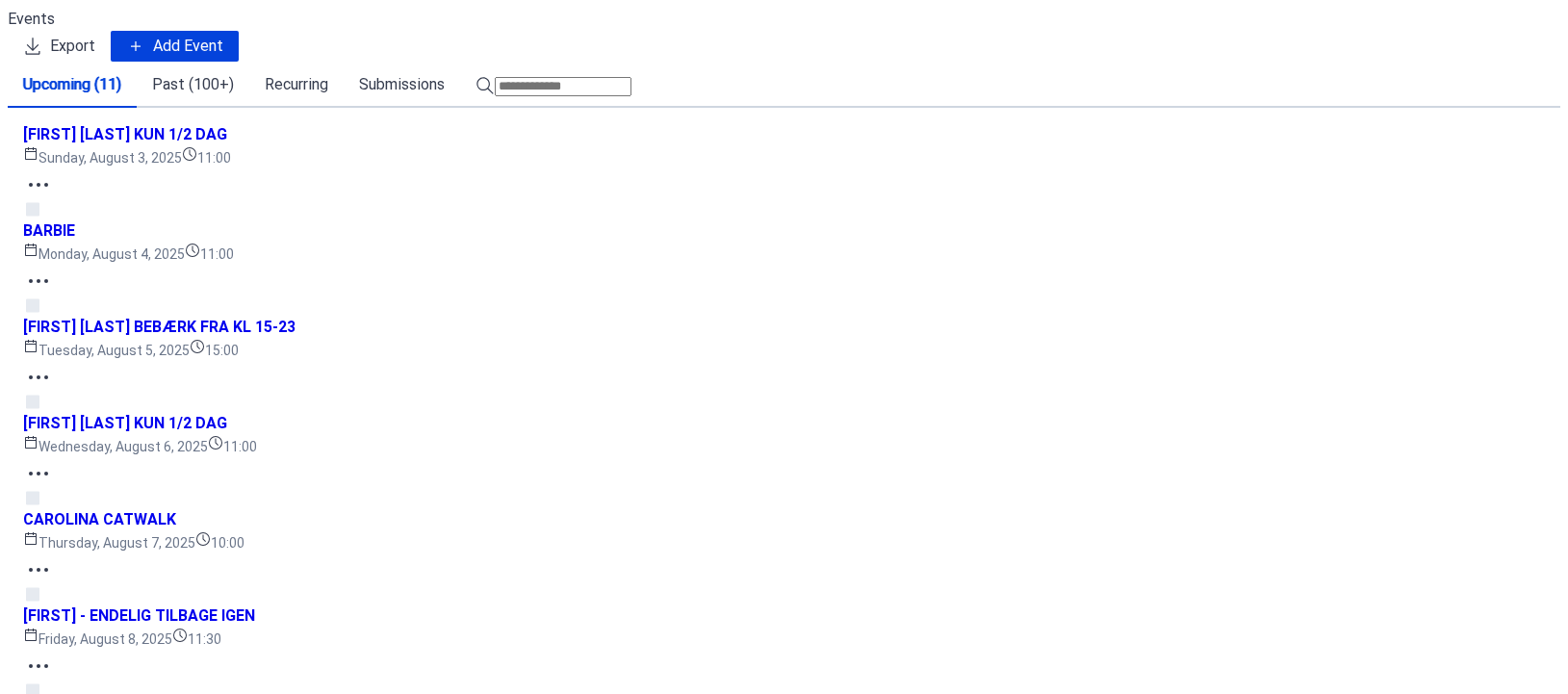 scroll, scrollTop: 0, scrollLeft: 0, axis: both 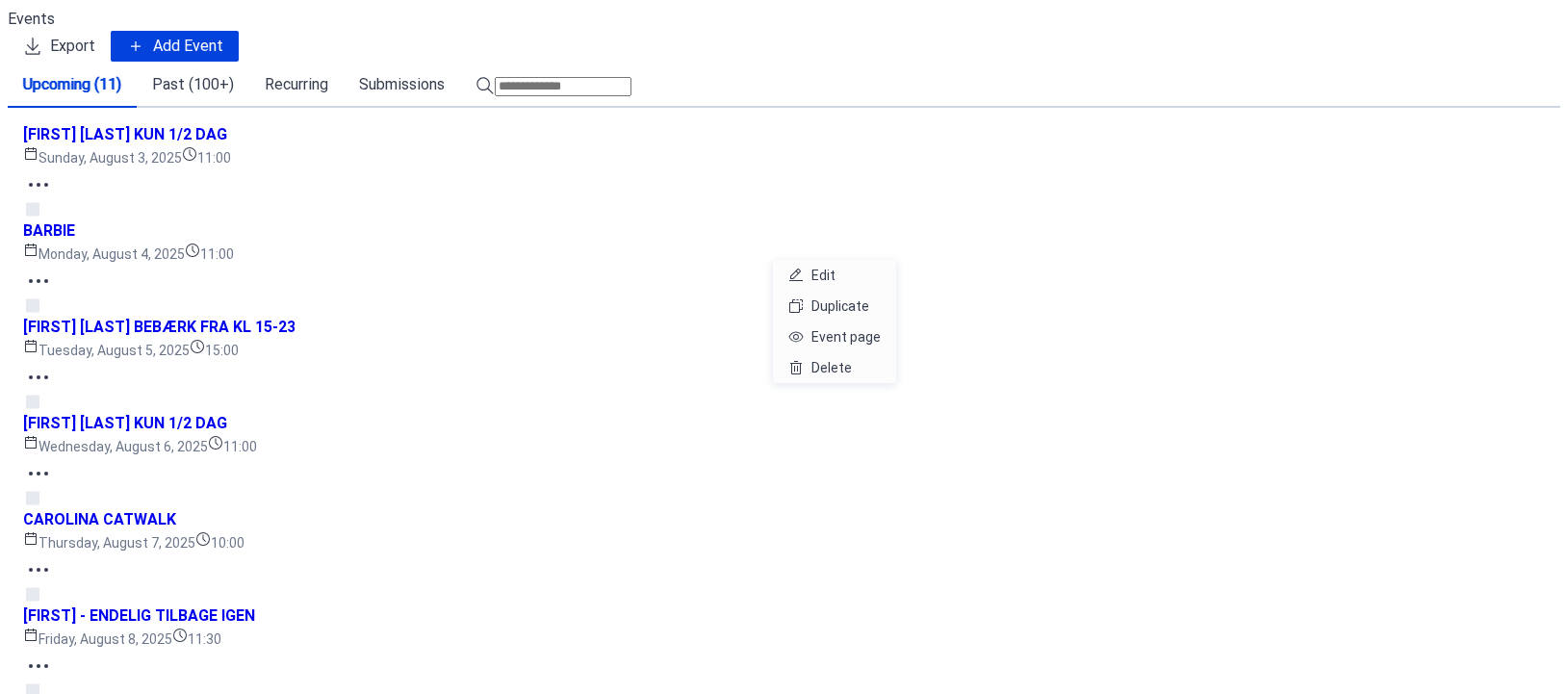 click at bounding box center [39, 185] 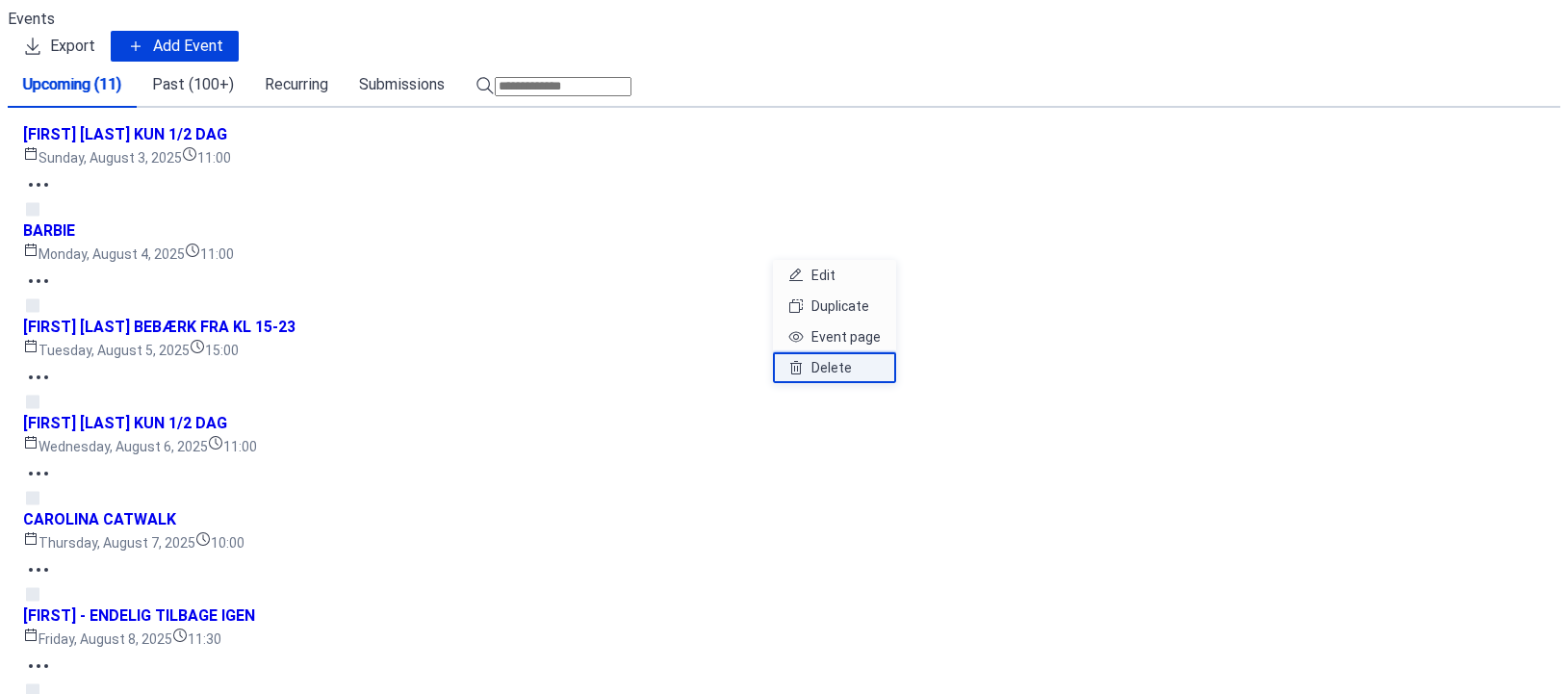 click on "Delete" at bounding box center (832, 368) 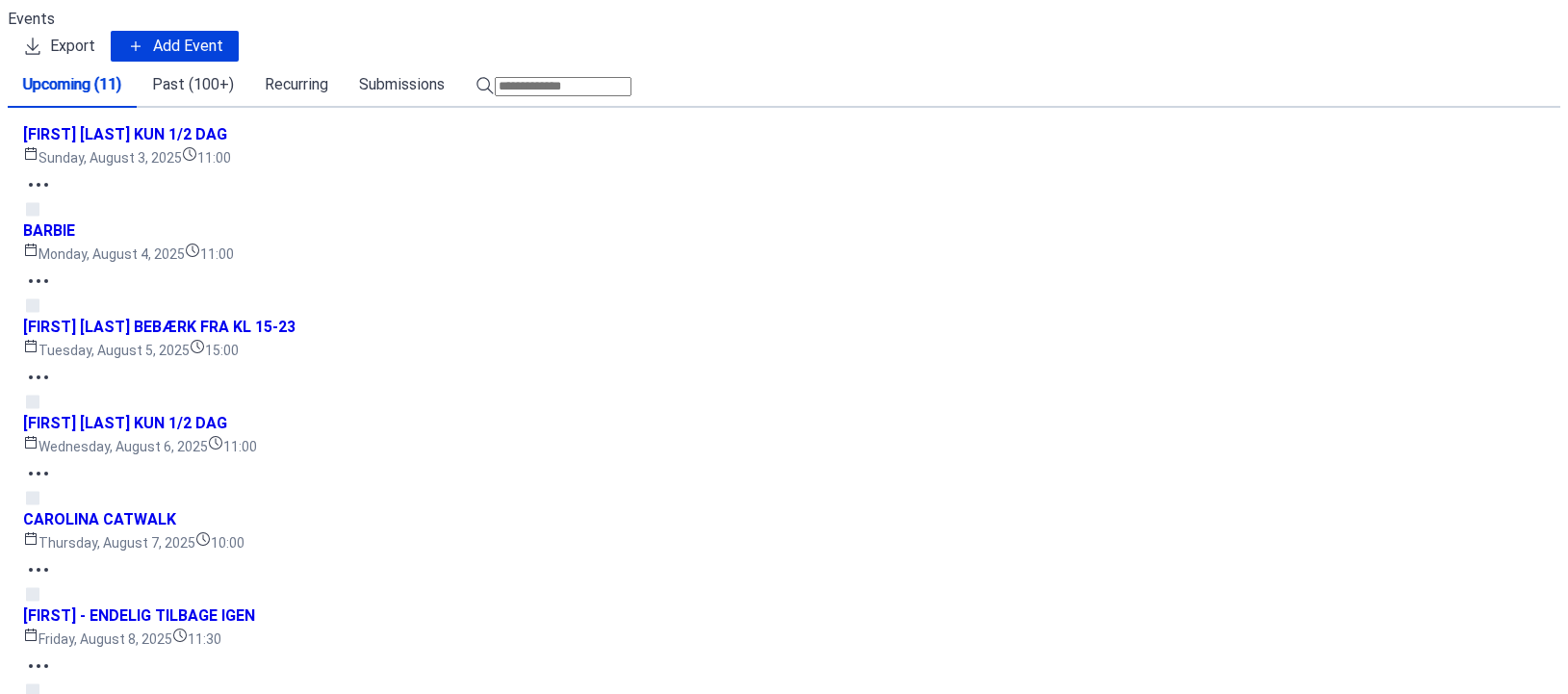 click on "Confirm" at bounding box center (133, 3831) 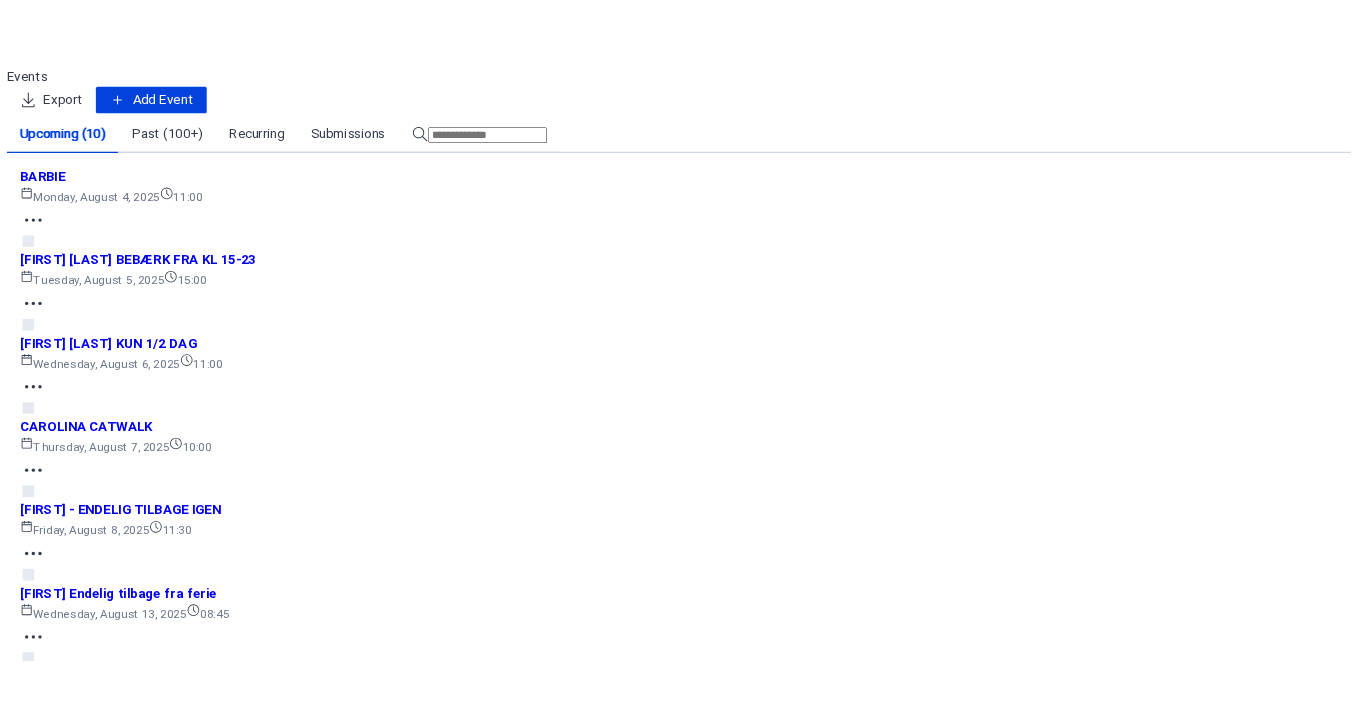 scroll, scrollTop: 133, scrollLeft: 0, axis: vertical 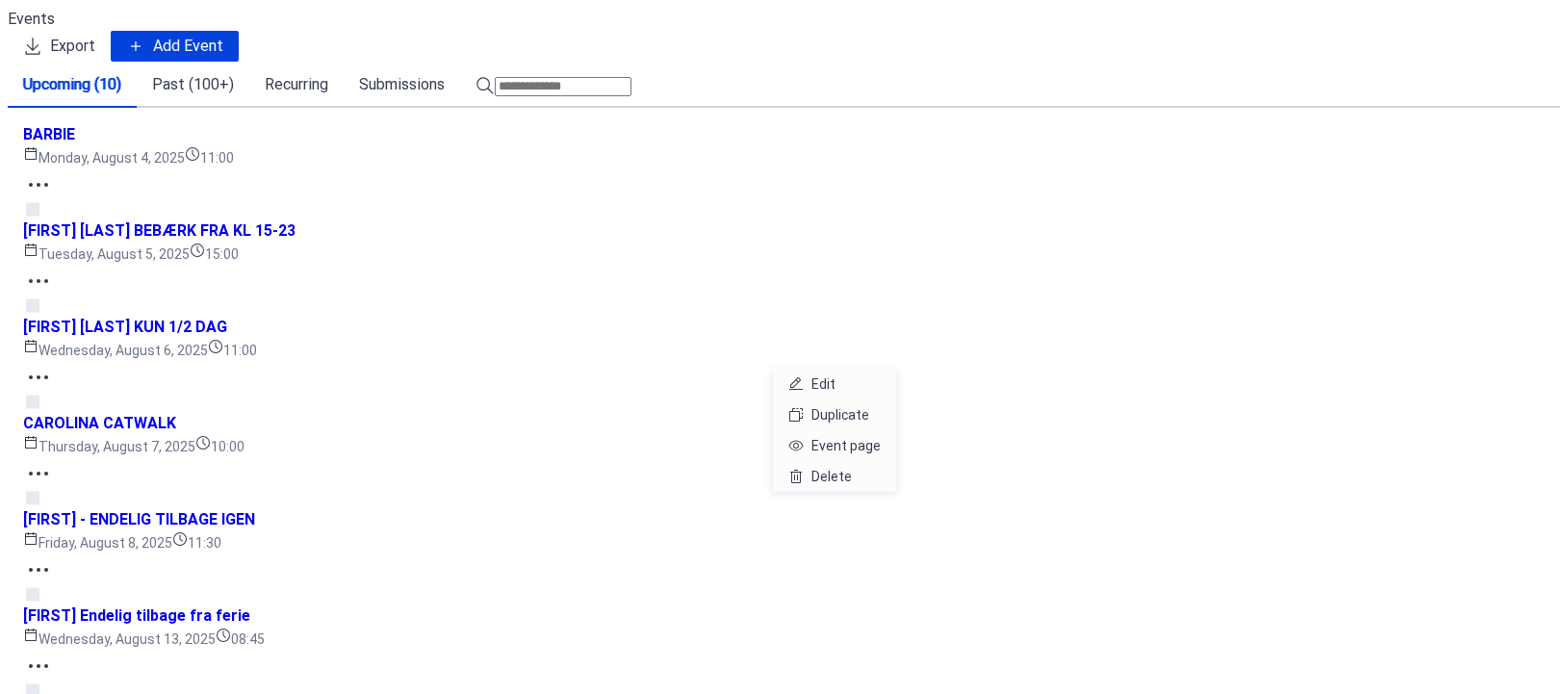 click 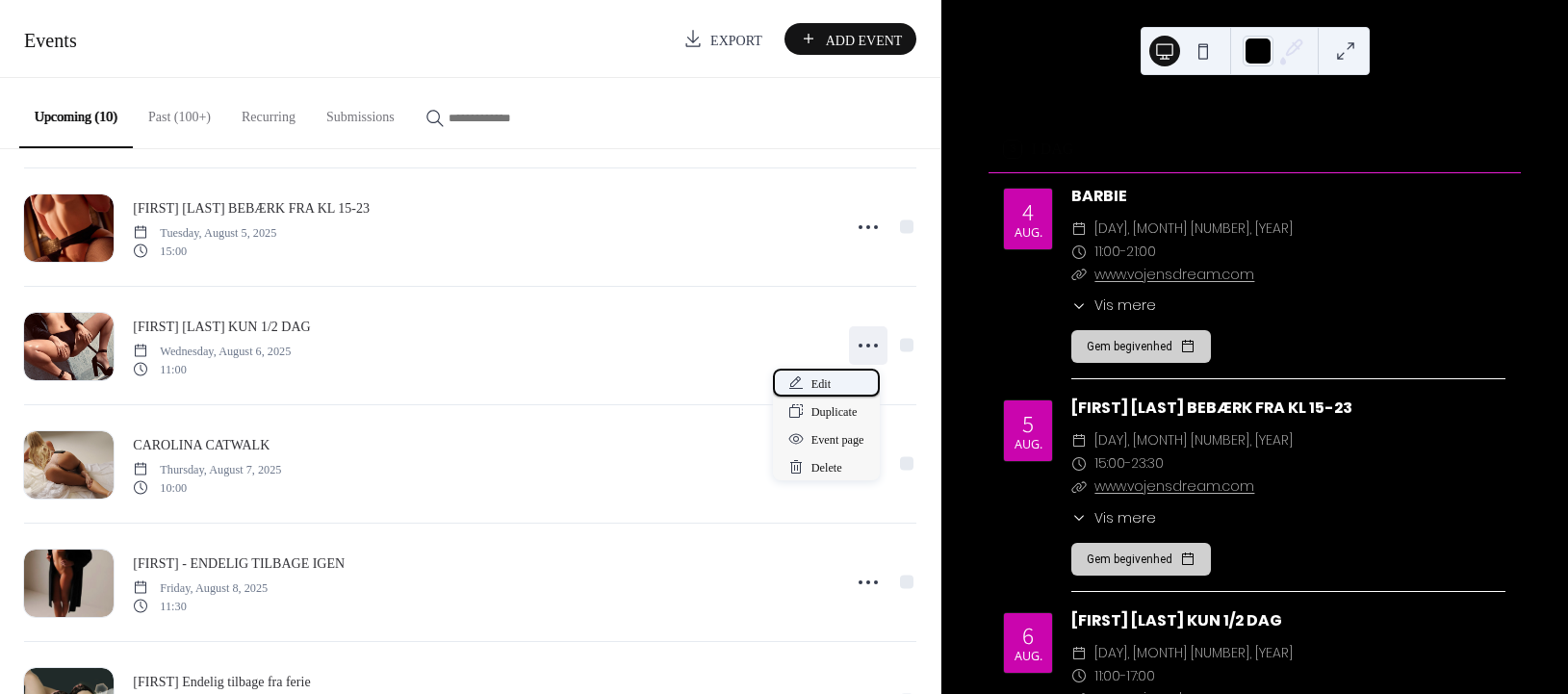 click on "Edit" at bounding box center (821, 384) 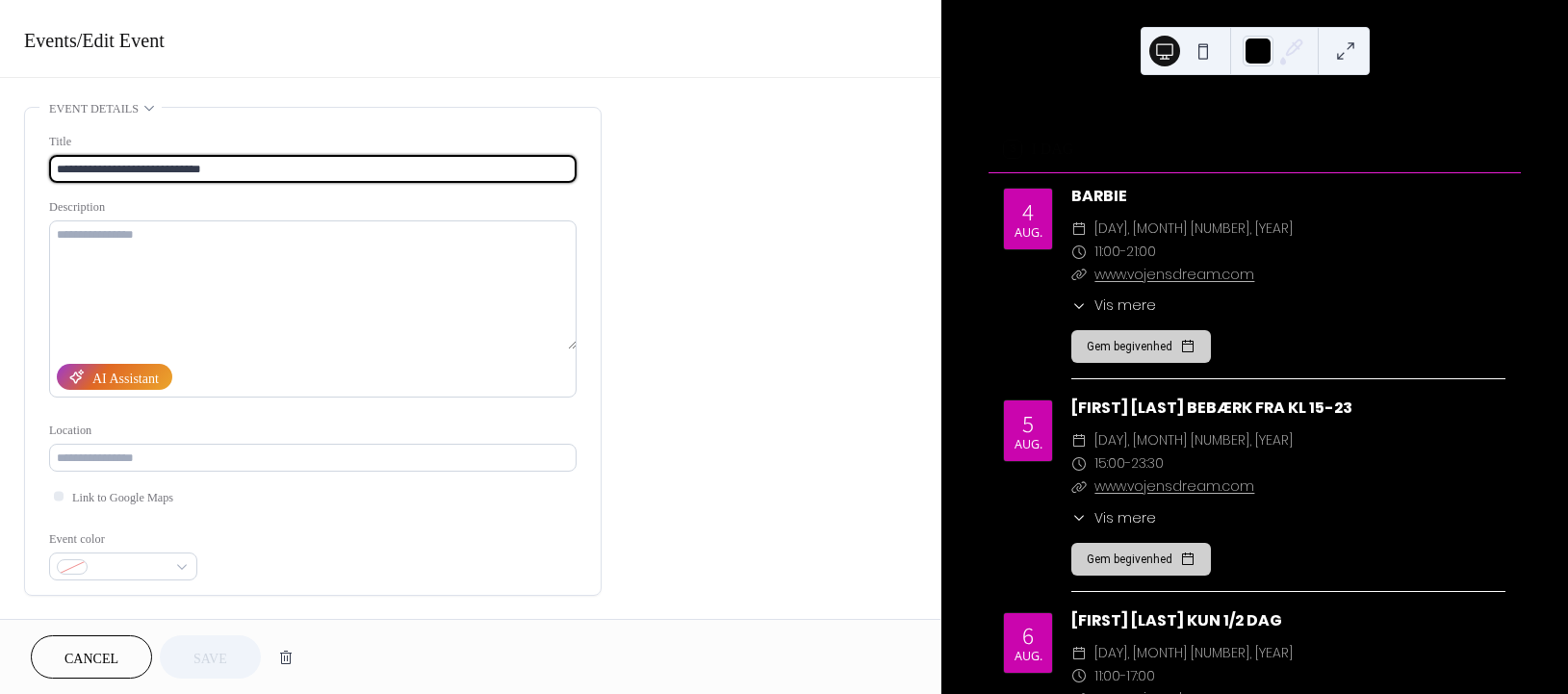 click on "**********" at bounding box center [313, 168] 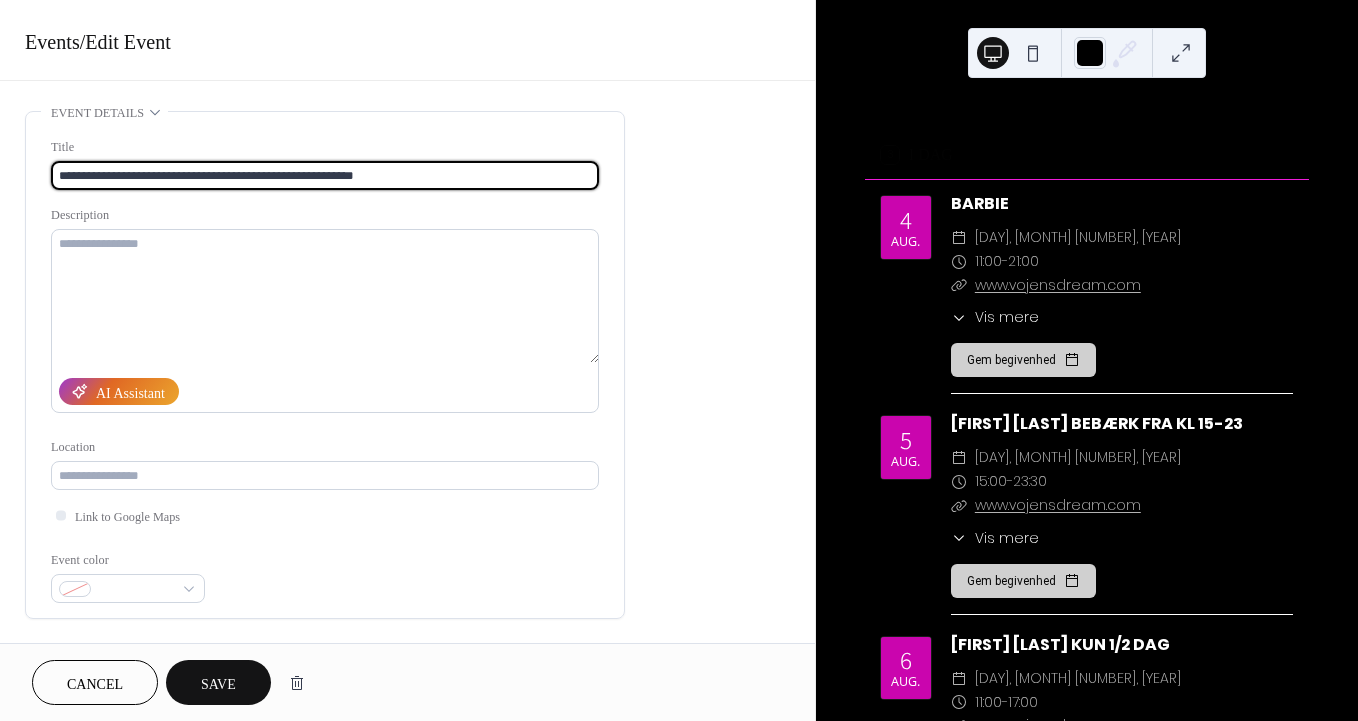 click on "**********" at bounding box center [325, 175] 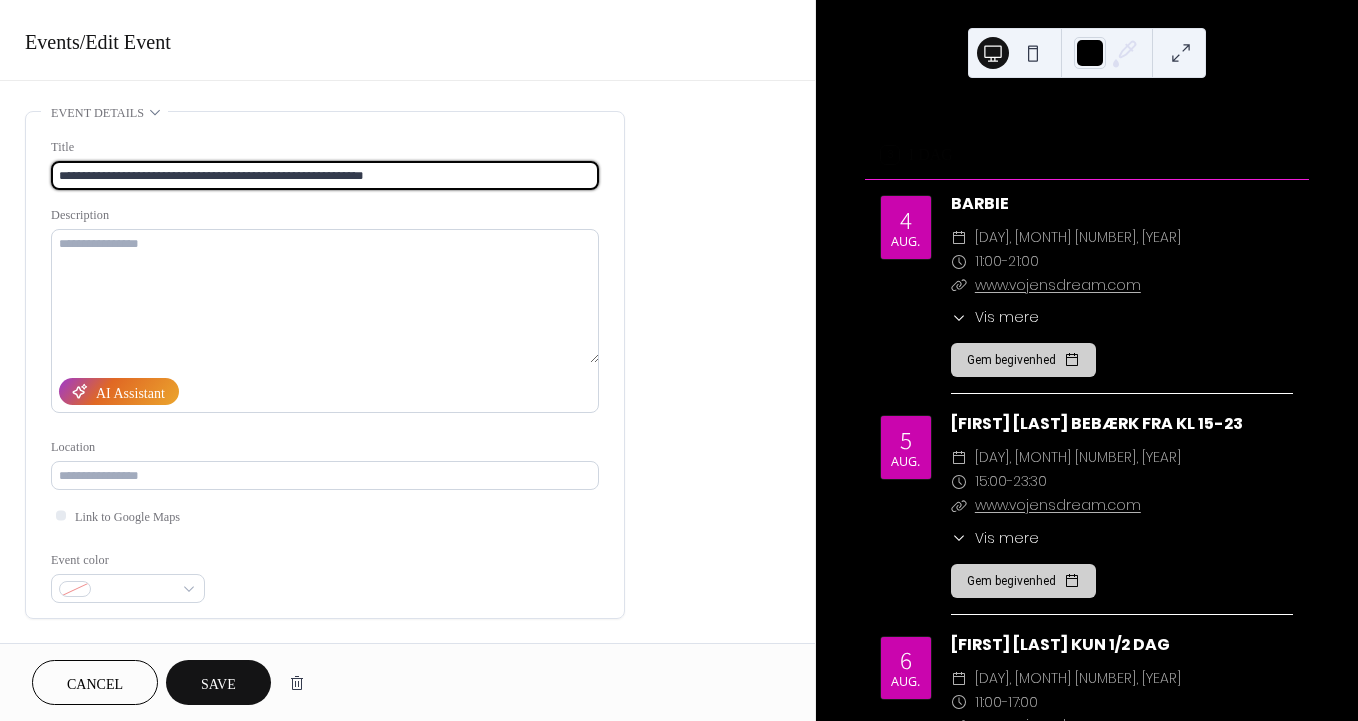 click on "**********" at bounding box center [325, 175] 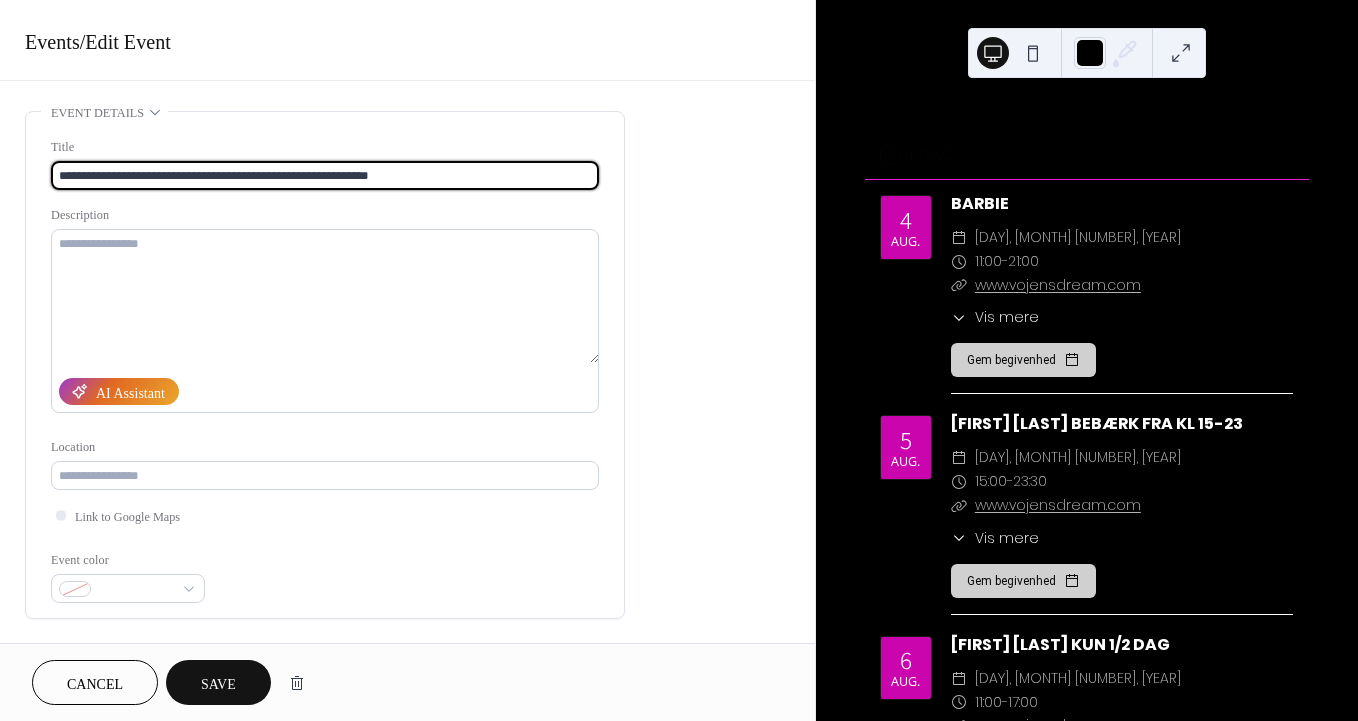 click on "**********" at bounding box center [325, 175] 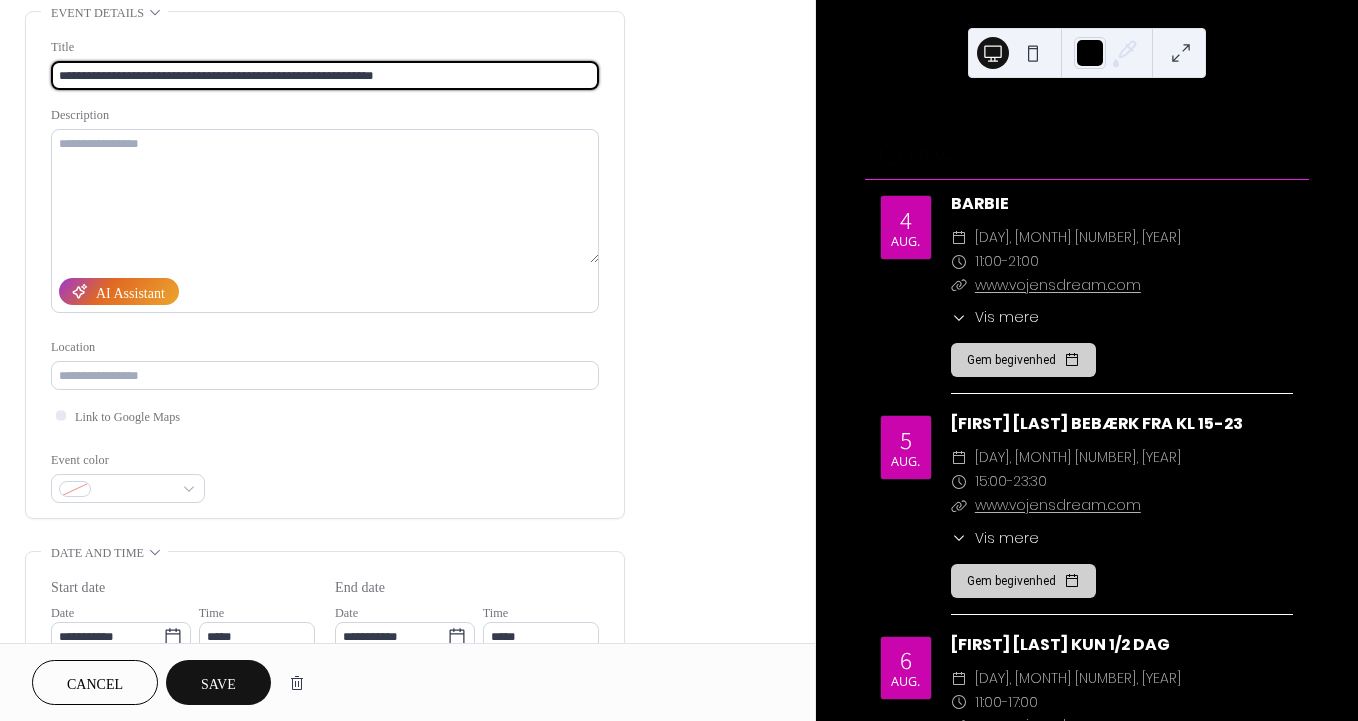 scroll, scrollTop: 27, scrollLeft: 0, axis: vertical 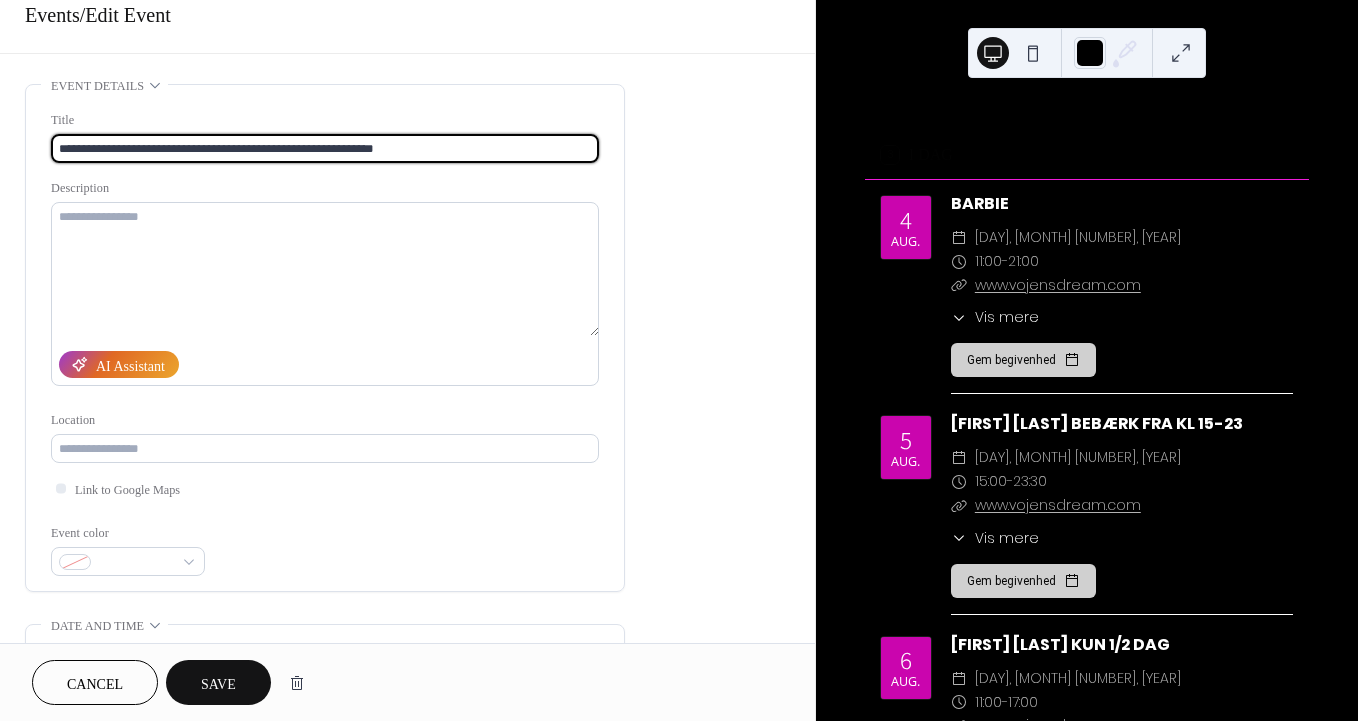 type on "**********" 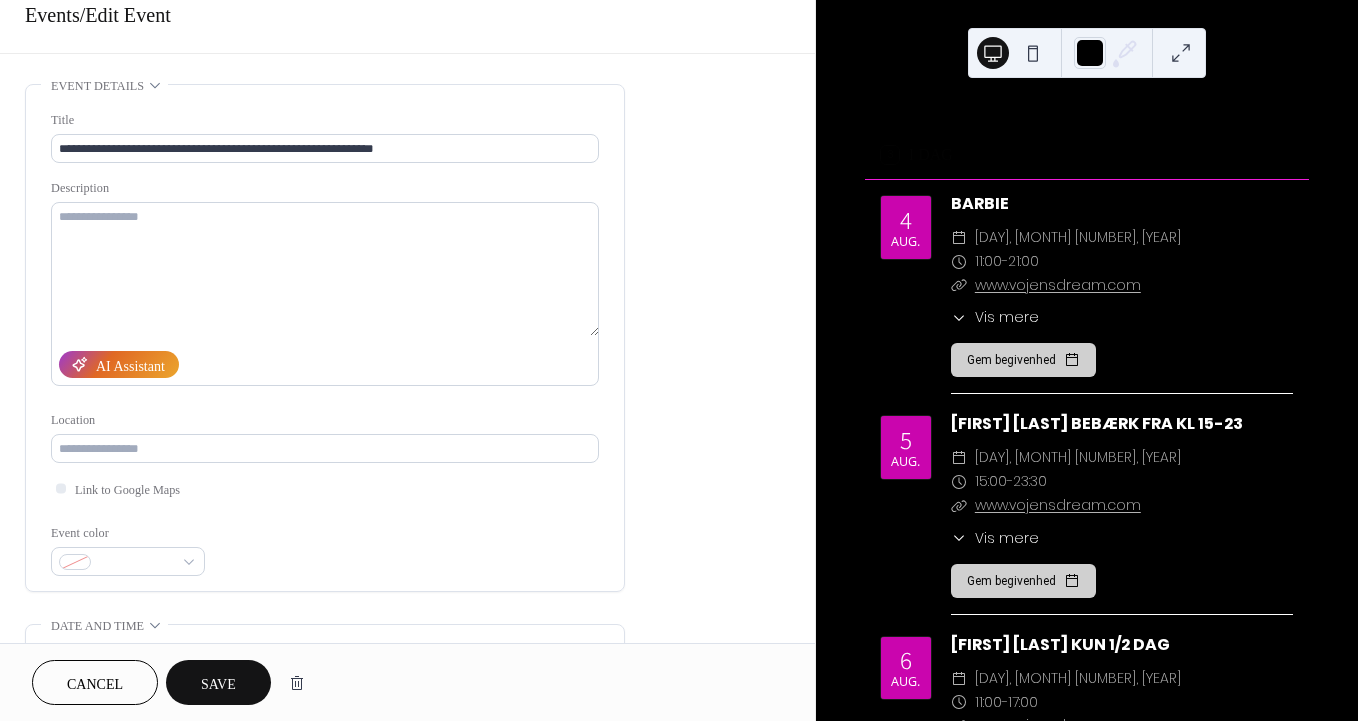 click on "**********" at bounding box center [407, 813] 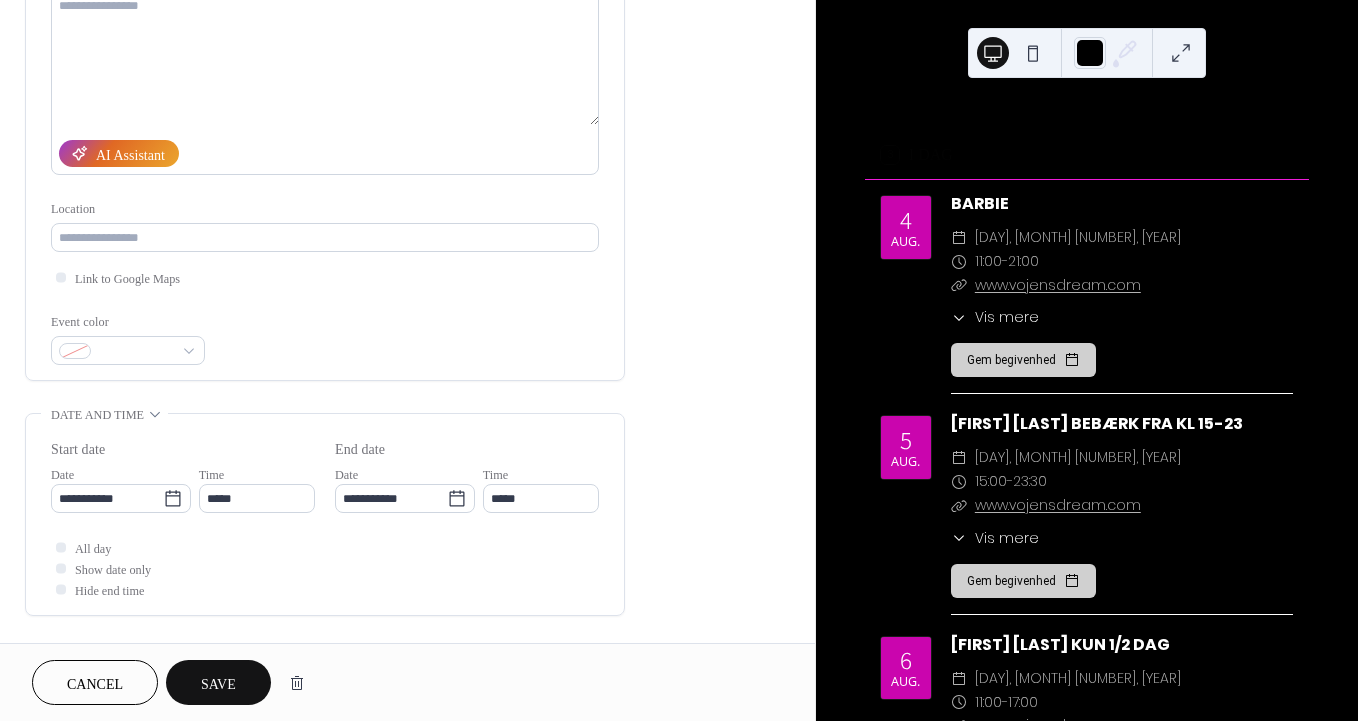 scroll, scrollTop: 227, scrollLeft: 0, axis: vertical 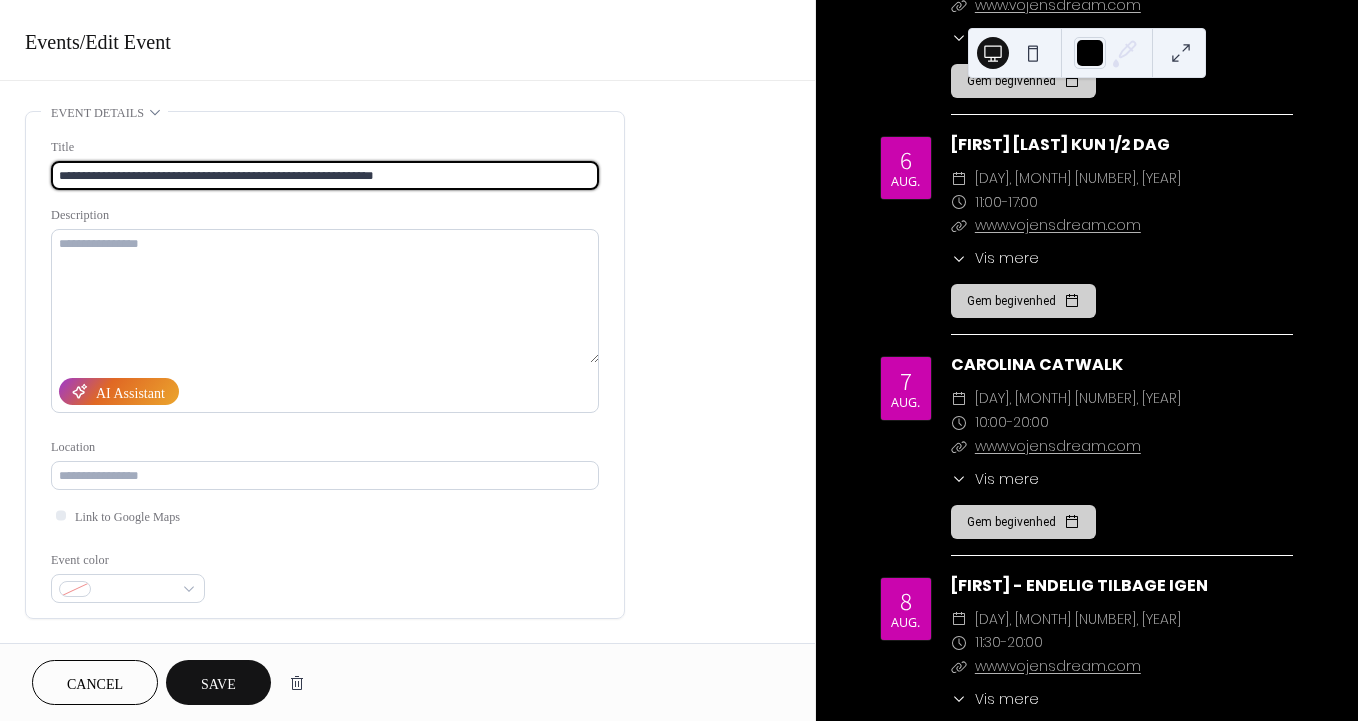 click on "**********" at bounding box center (325, 175) 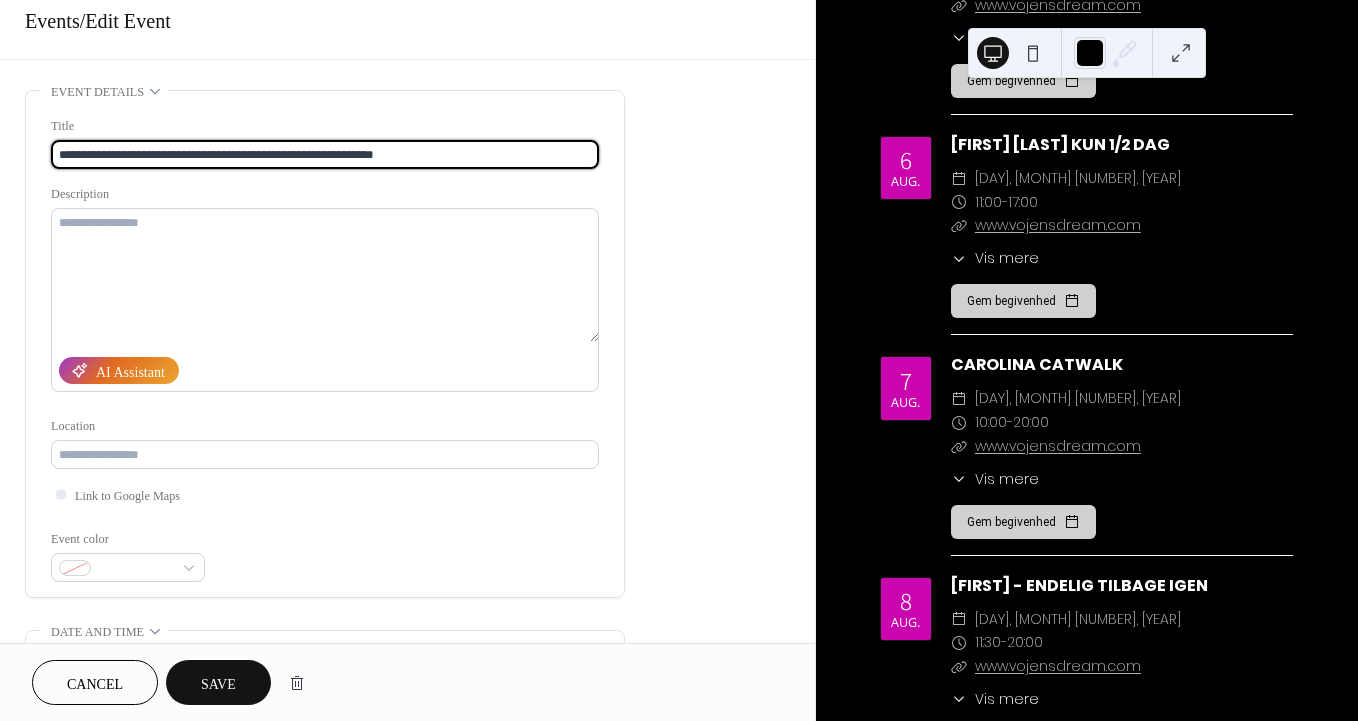 scroll, scrollTop: 0, scrollLeft: 0, axis: both 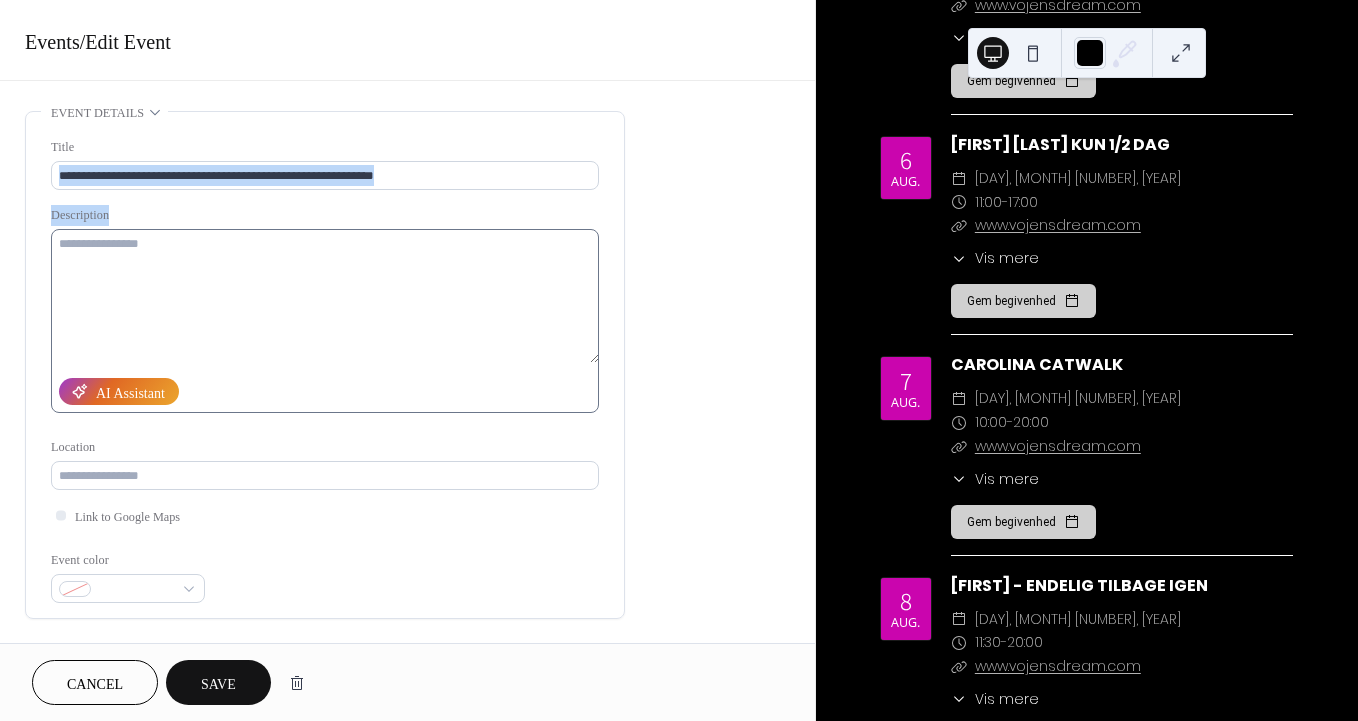 drag, startPoint x: 690, startPoint y: 120, endPoint x: 407, endPoint y: 296, distance: 333.26416 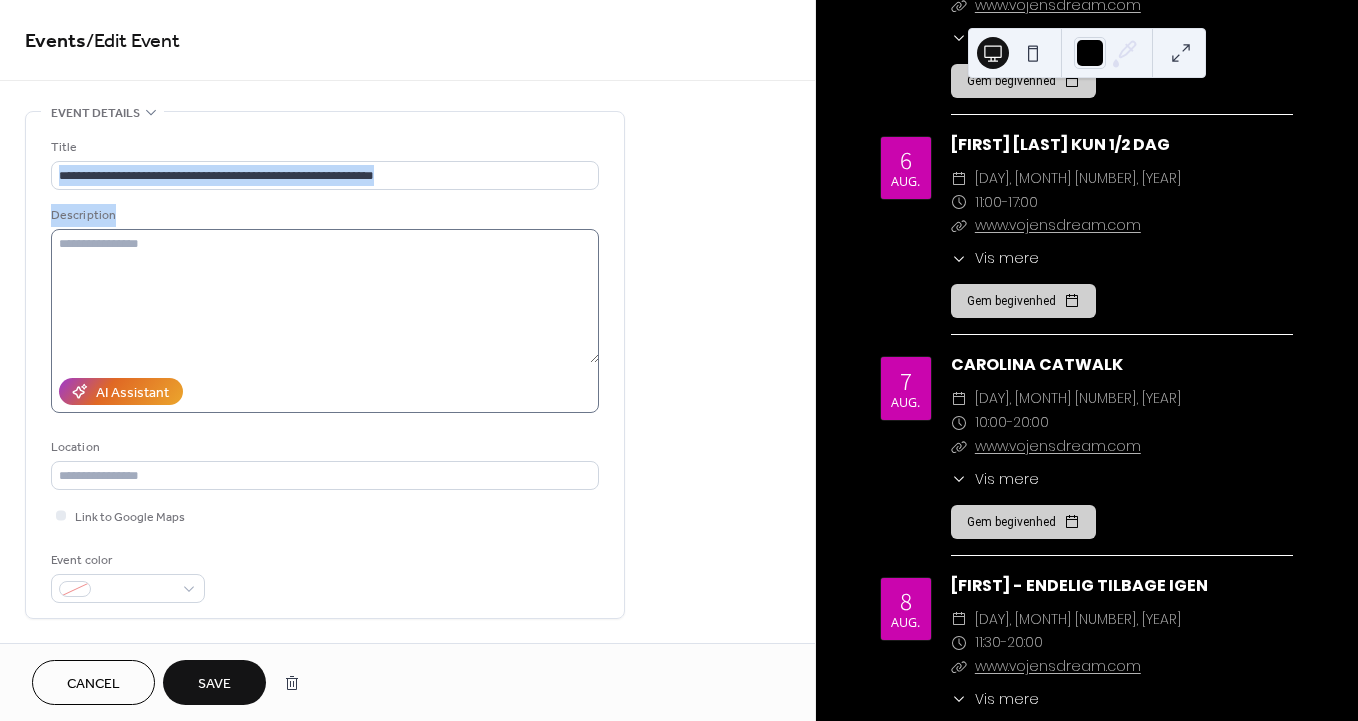 click on "**********" at bounding box center (407, 840) 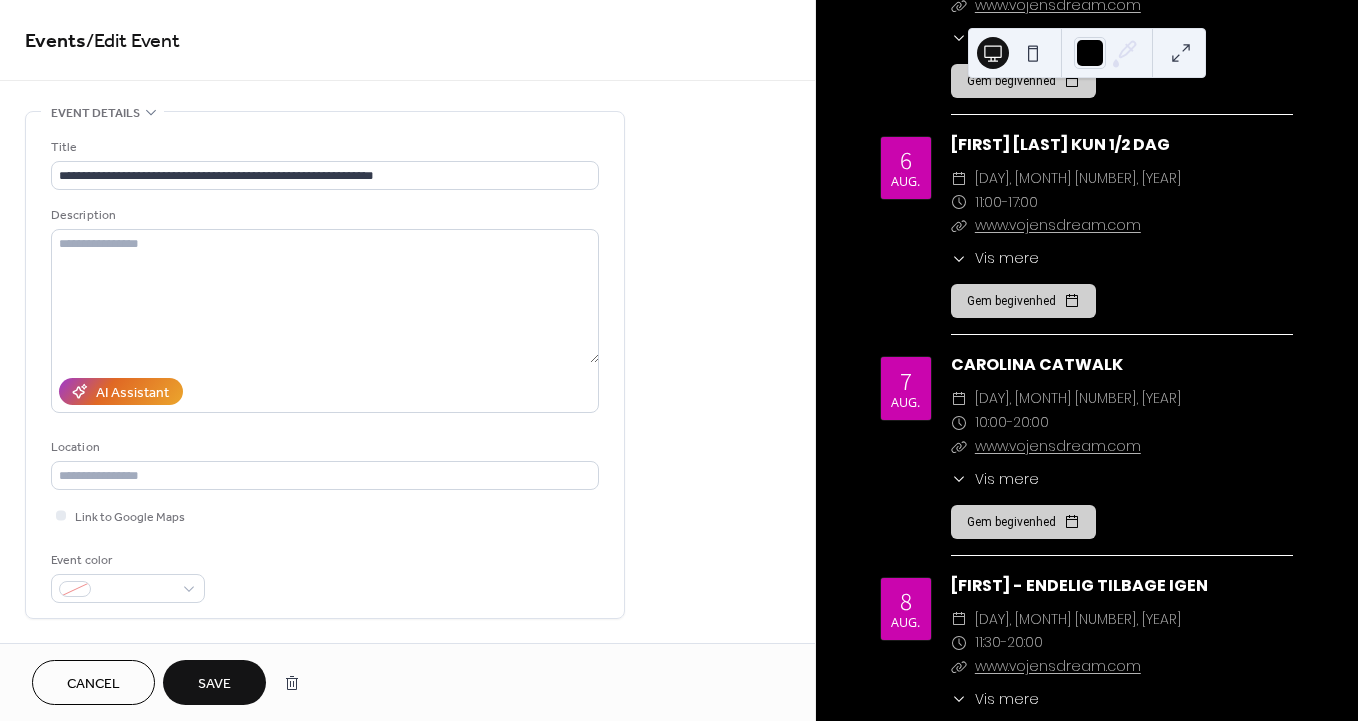 click on "**********" at bounding box center [407, 840] 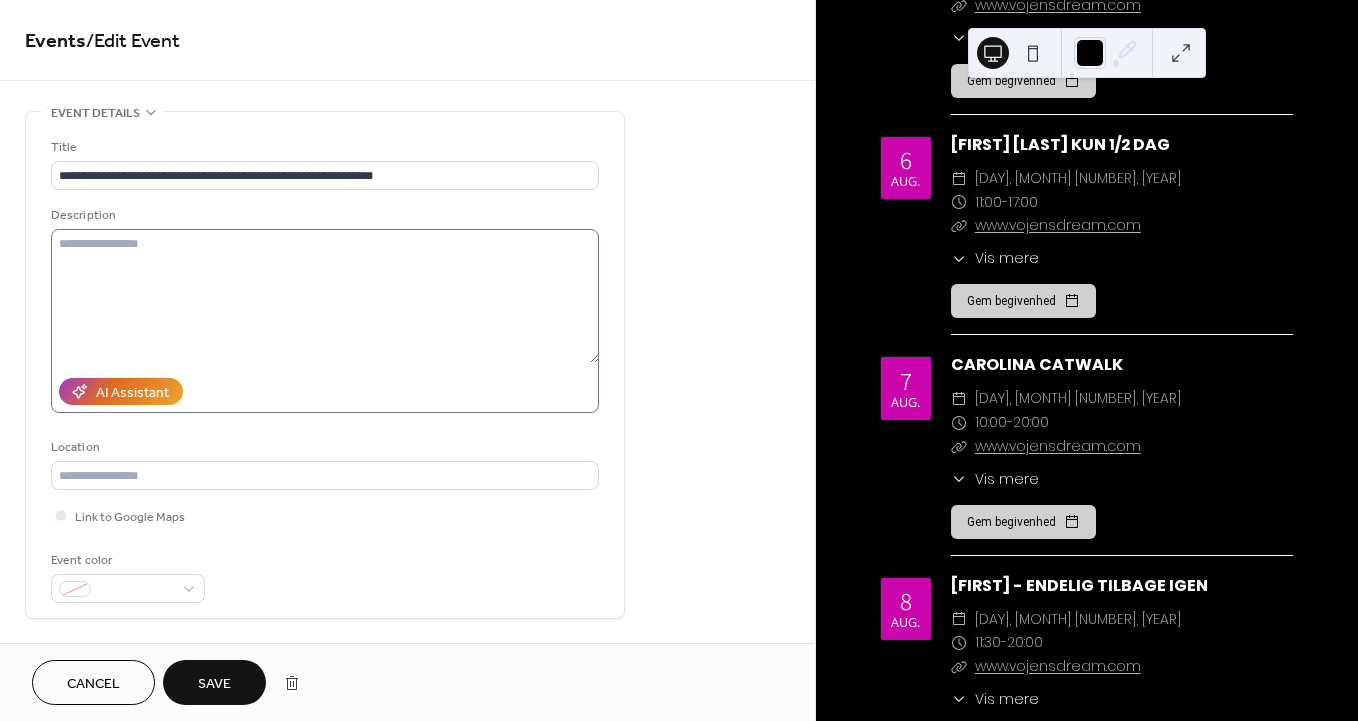 drag, startPoint x: 690, startPoint y: 269, endPoint x: 579, endPoint y: 350, distance: 137.41179 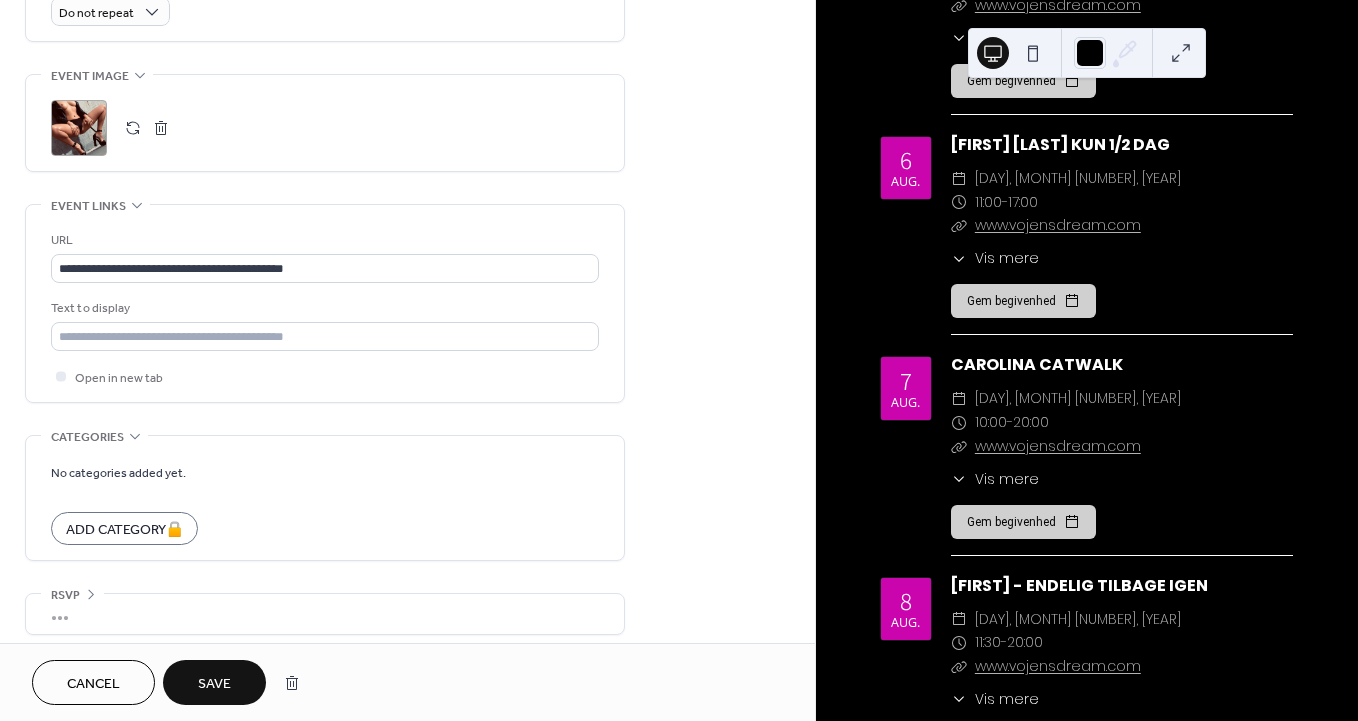 scroll, scrollTop: 927, scrollLeft: 0, axis: vertical 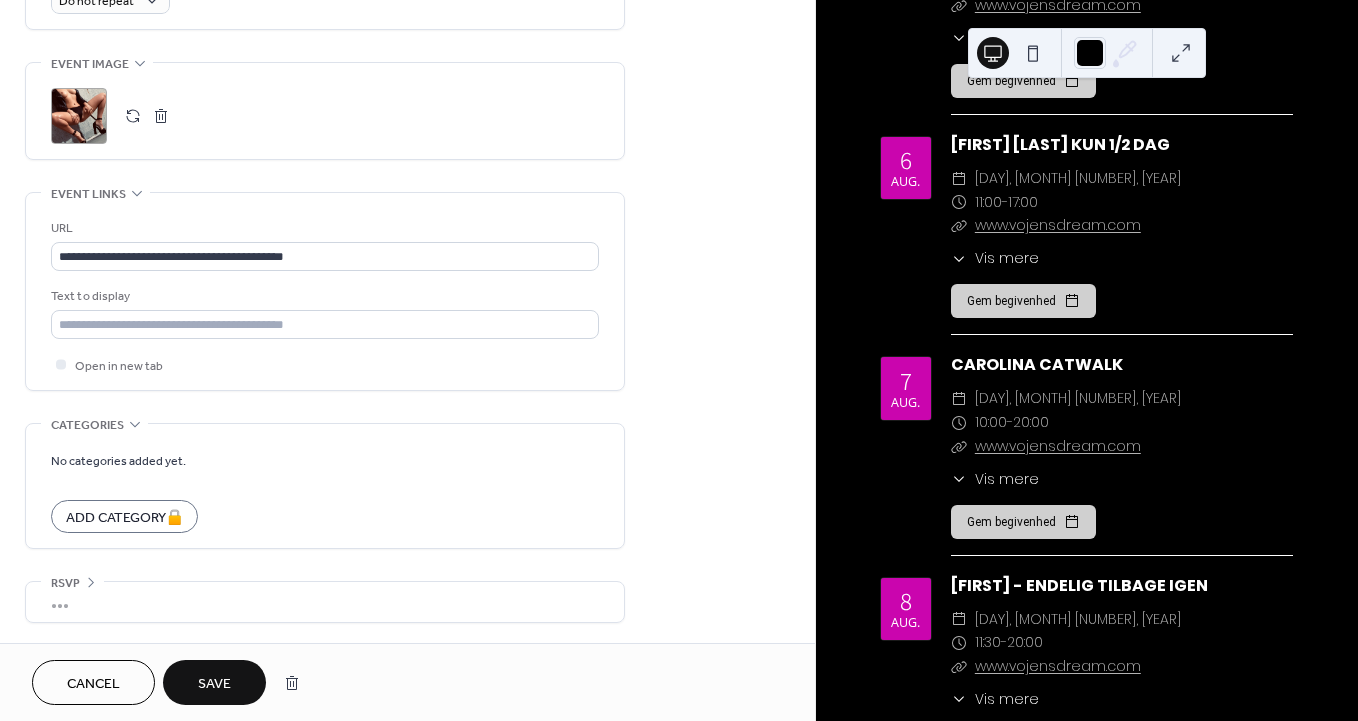 click on "**********" at bounding box center [407, -87] 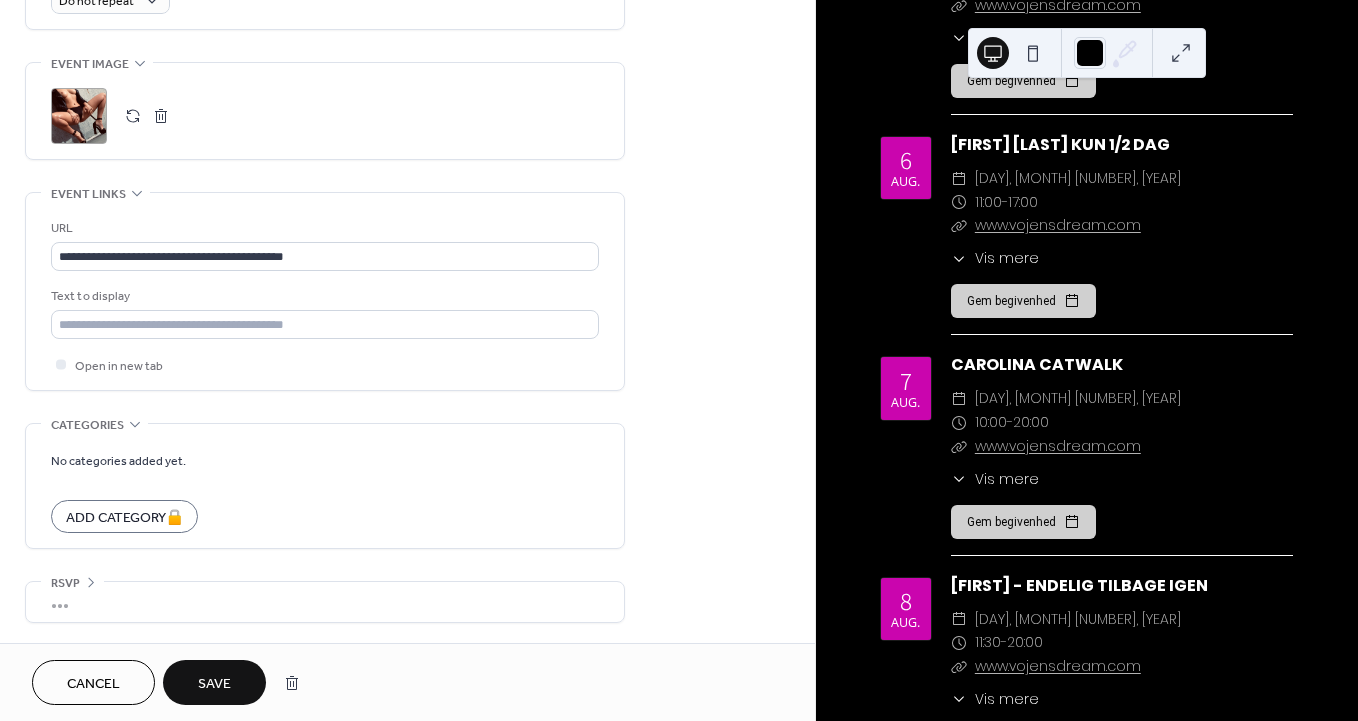 click on "**********" at bounding box center [407, -87] 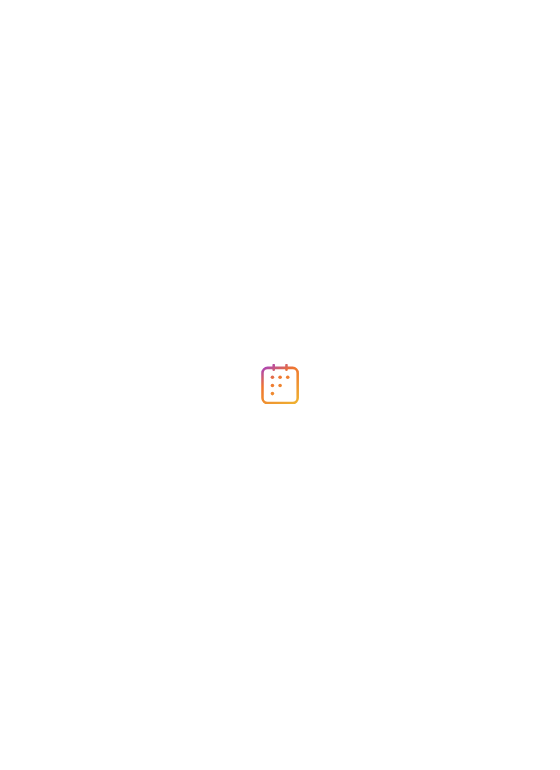 scroll, scrollTop: 0, scrollLeft: 0, axis: both 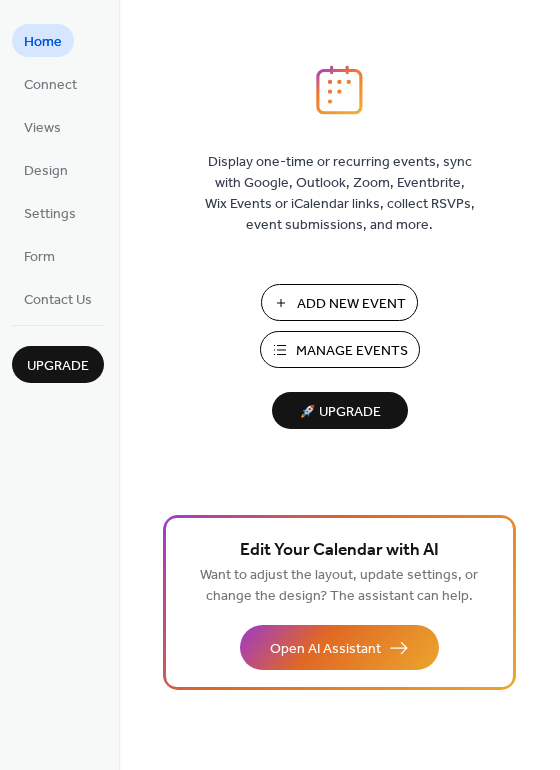 click on "Manage Events" at bounding box center [352, 351] 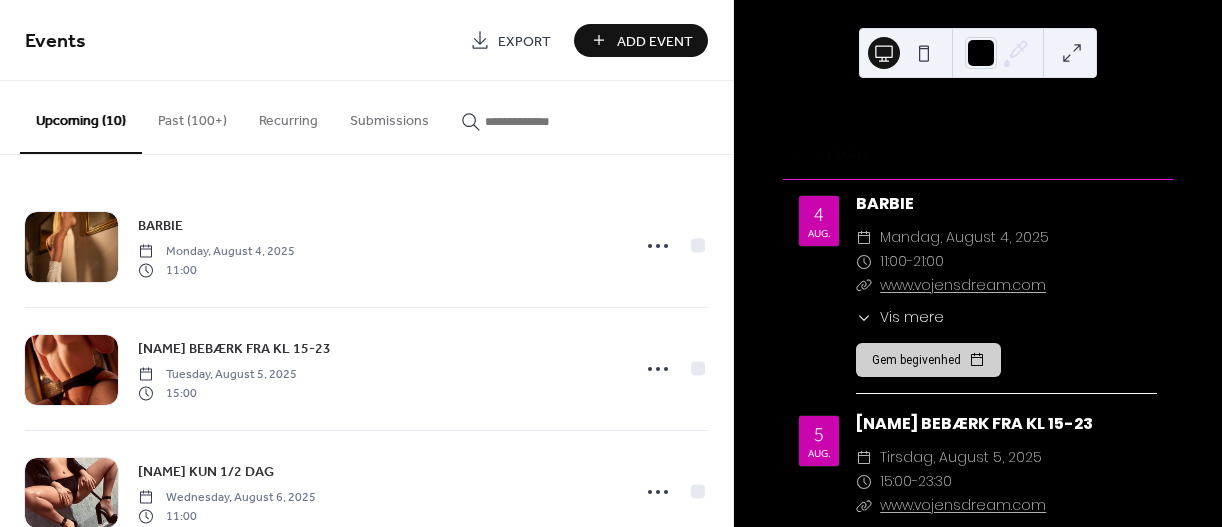 scroll, scrollTop: 0, scrollLeft: 0, axis: both 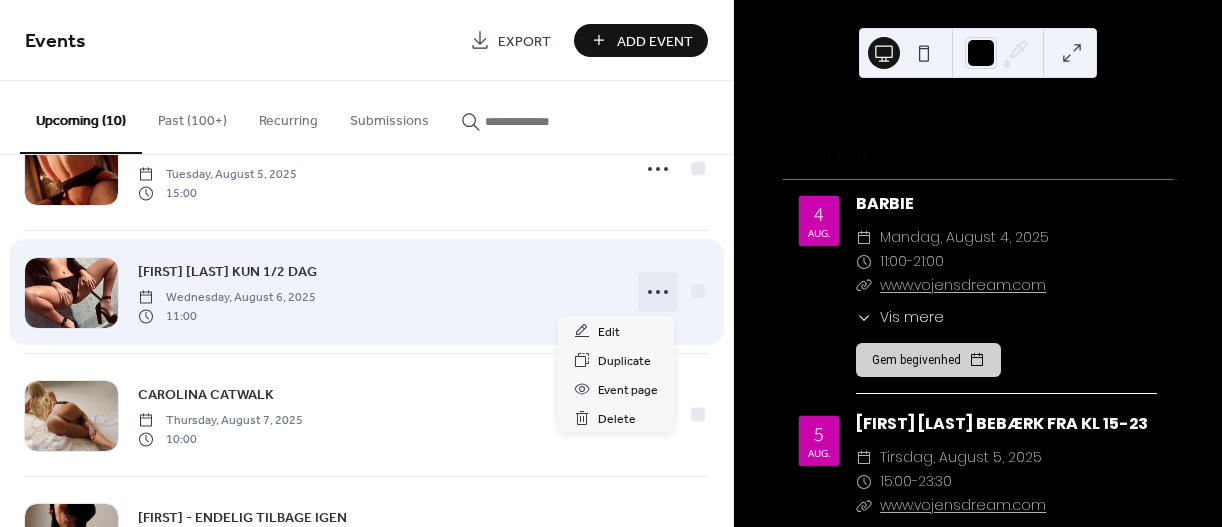 click 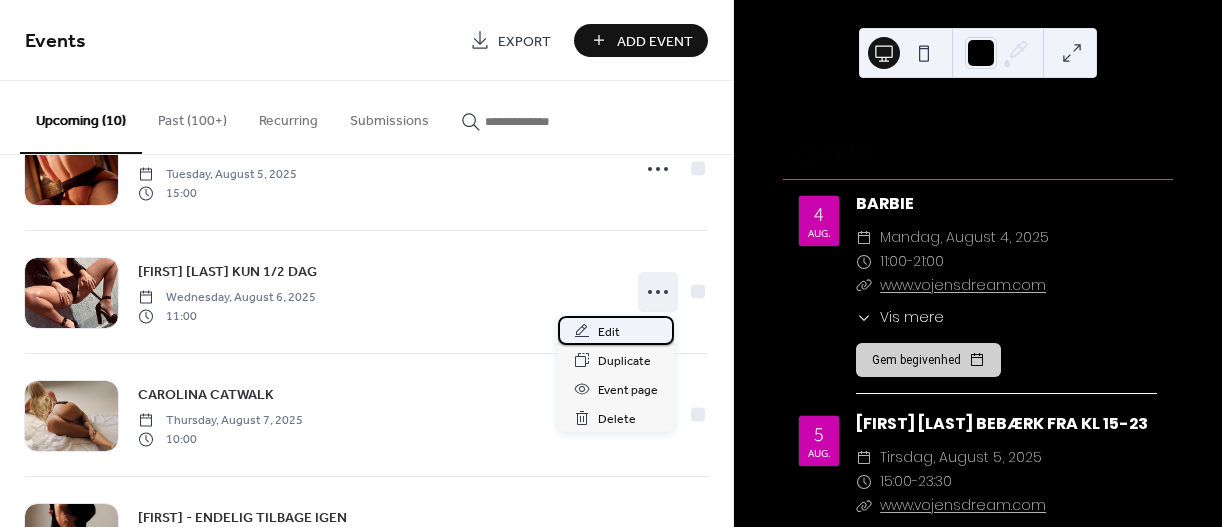 click on "Edit" at bounding box center [609, 332] 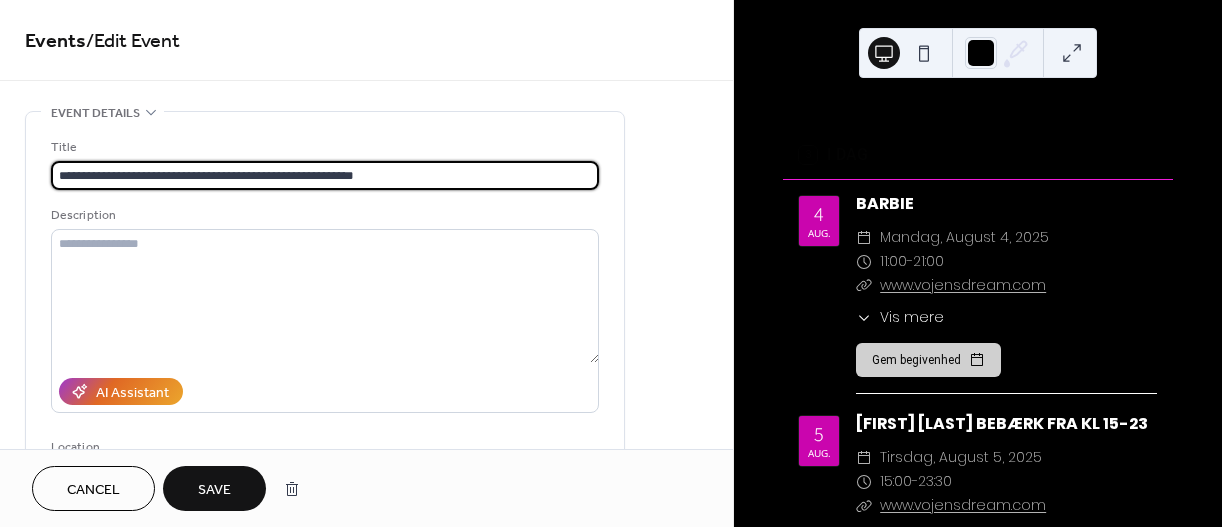 click on "**********" at bounding box center [325, 175] 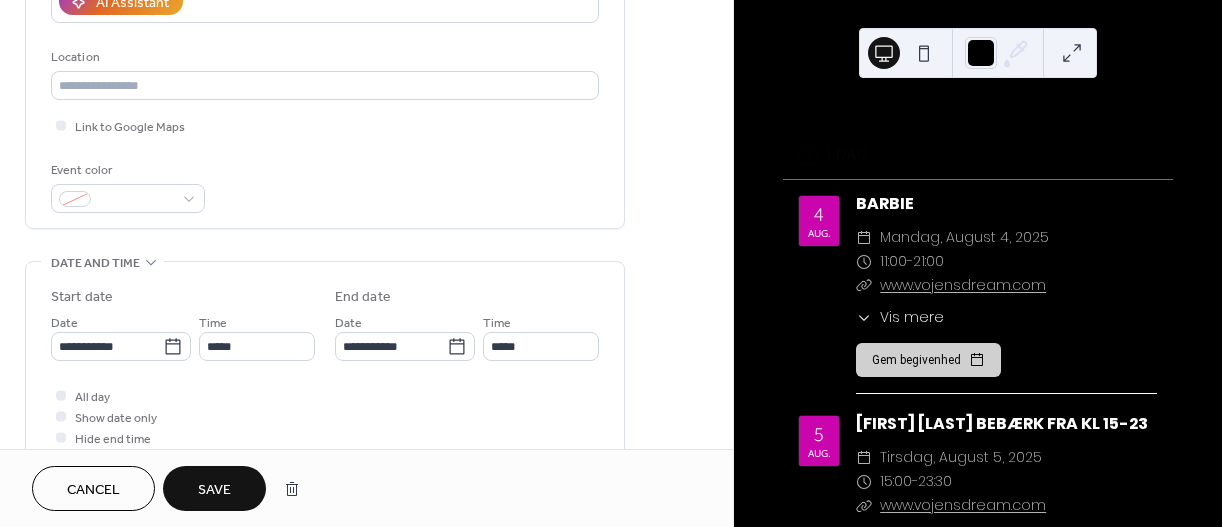 scroll, scrollTop: 400, scrollLeft: 0, axis: vertical 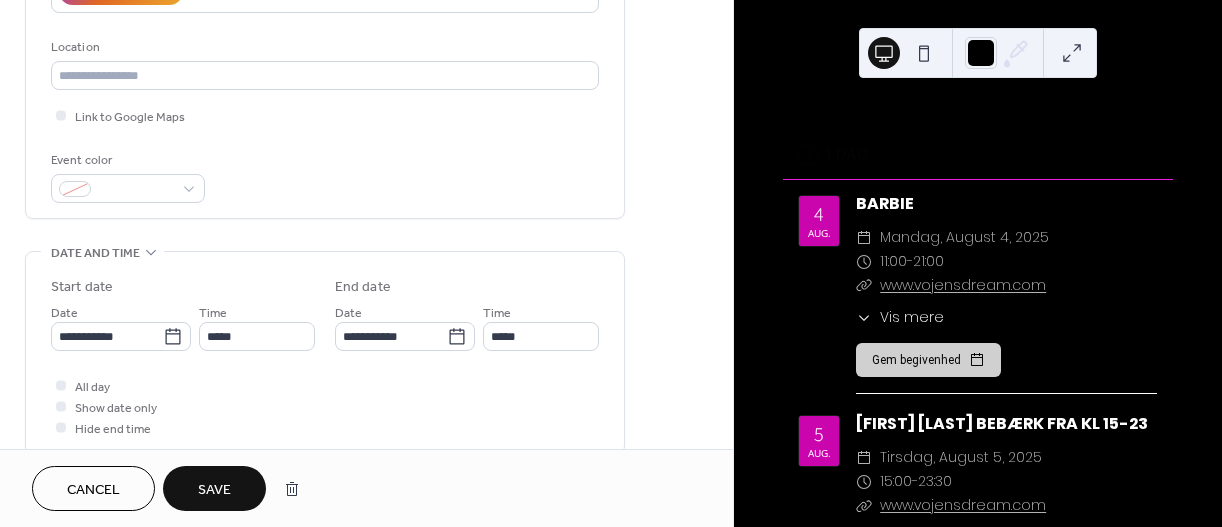 type on "**********" 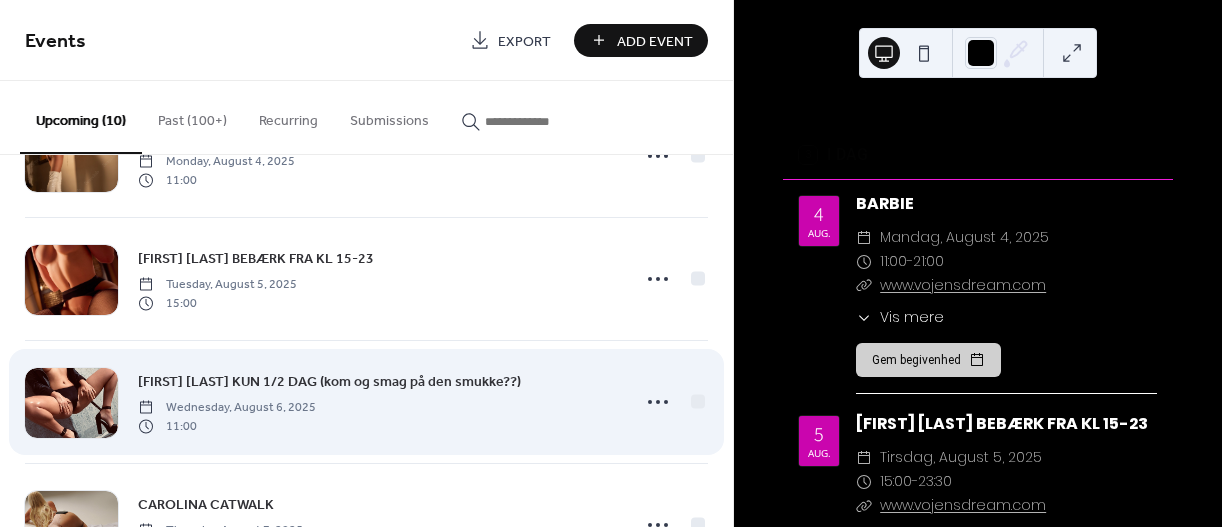 scroll, scrollTop: 200, scrollLeft: 0, axis: vertical 